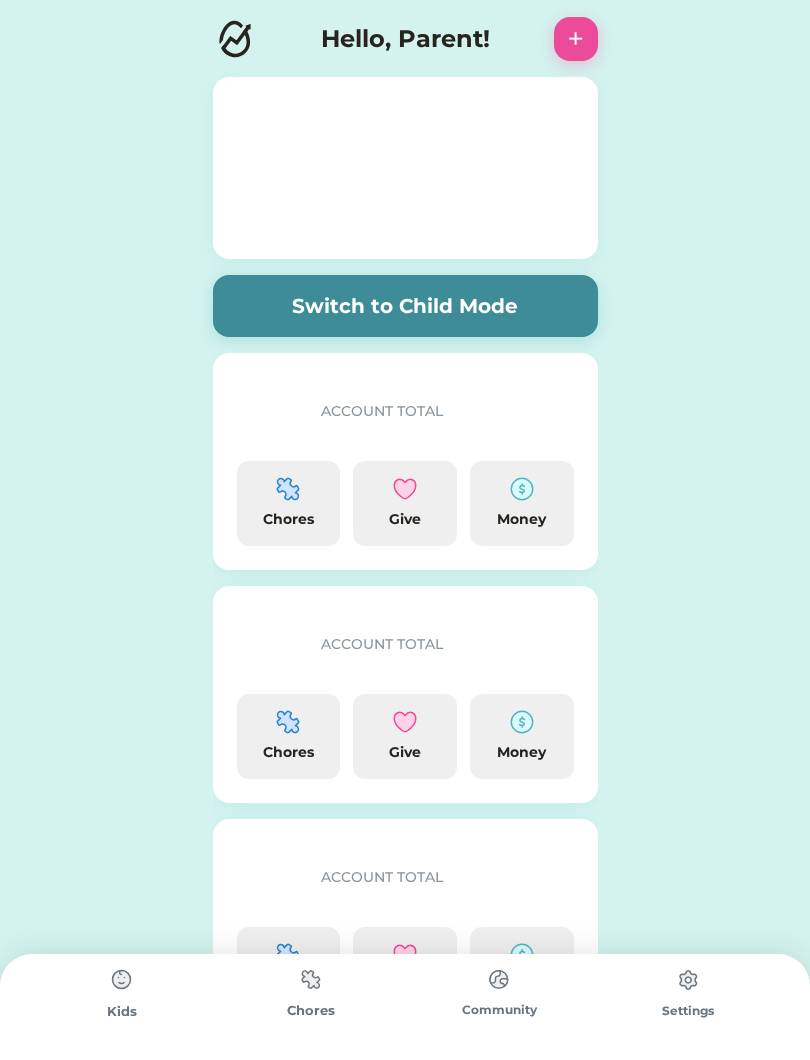 scroll, scrollTop: 0, scrollLeft: 0, axis: both 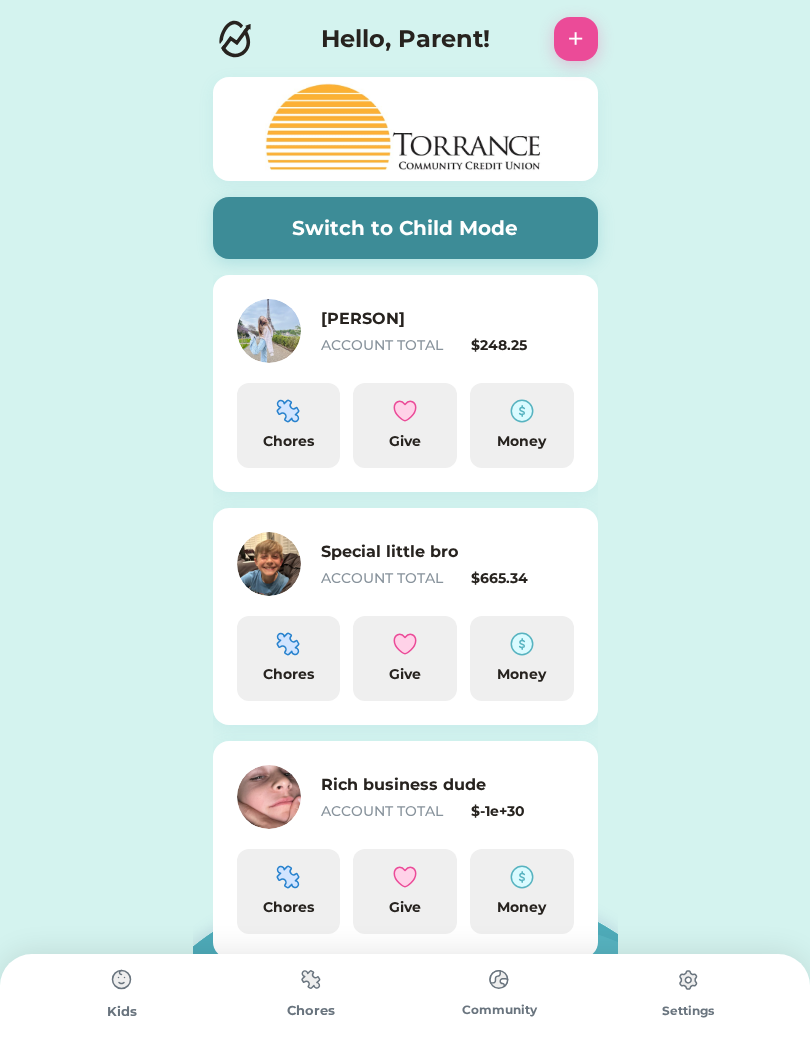 click on "Special little bro" at bounding box center [421, 552] 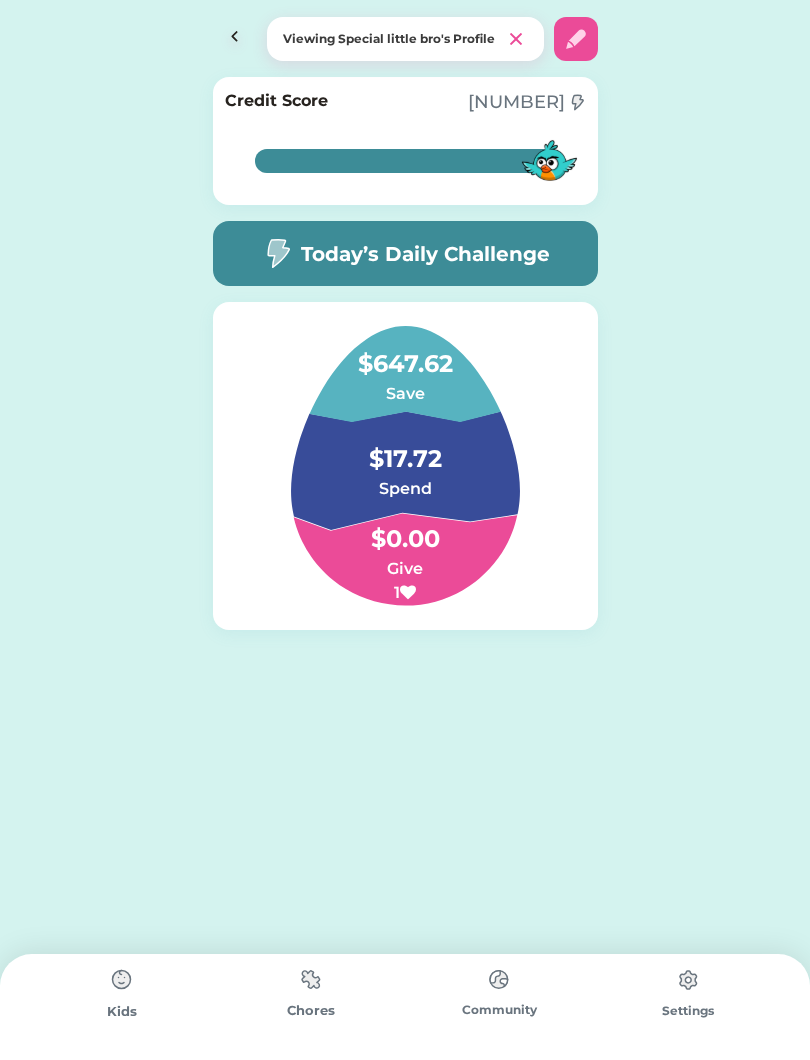 click on "Spend" at bounding box center [405, 489] 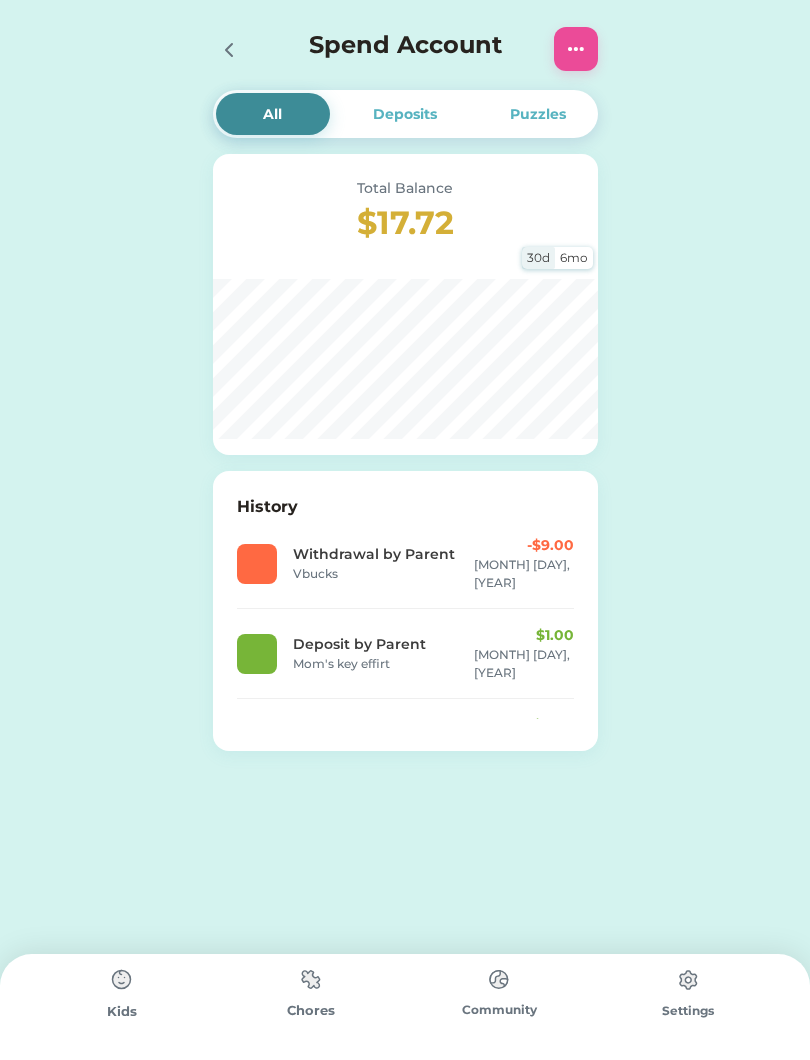 click 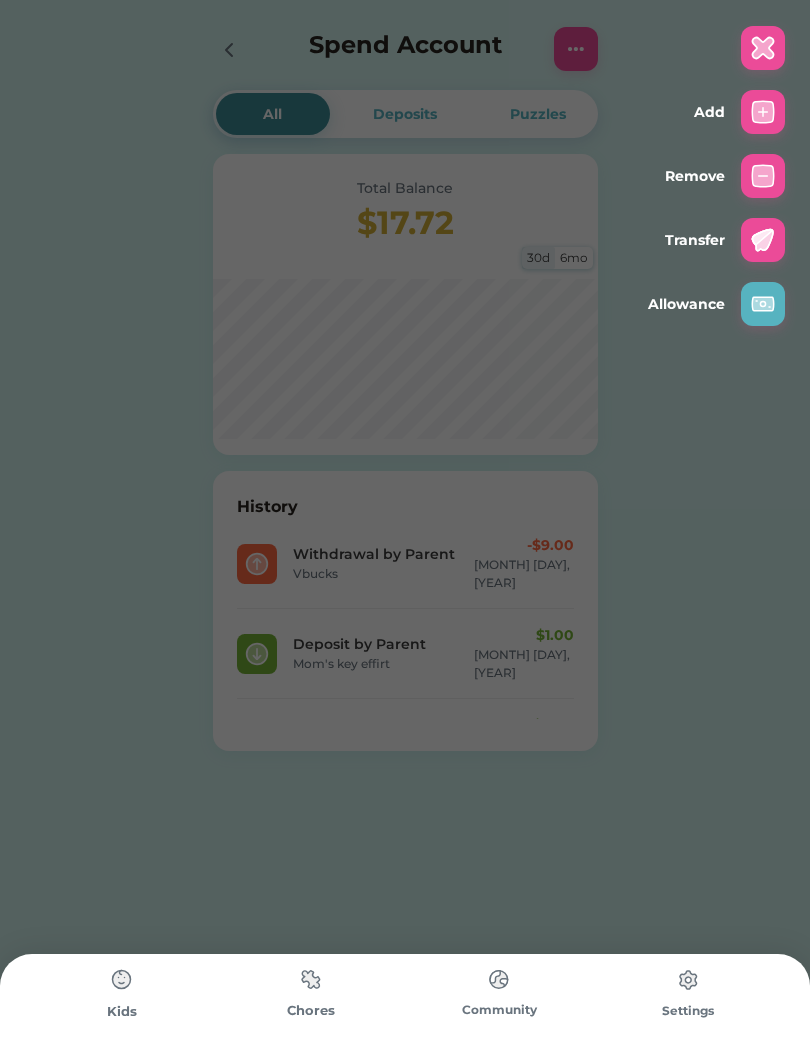 click 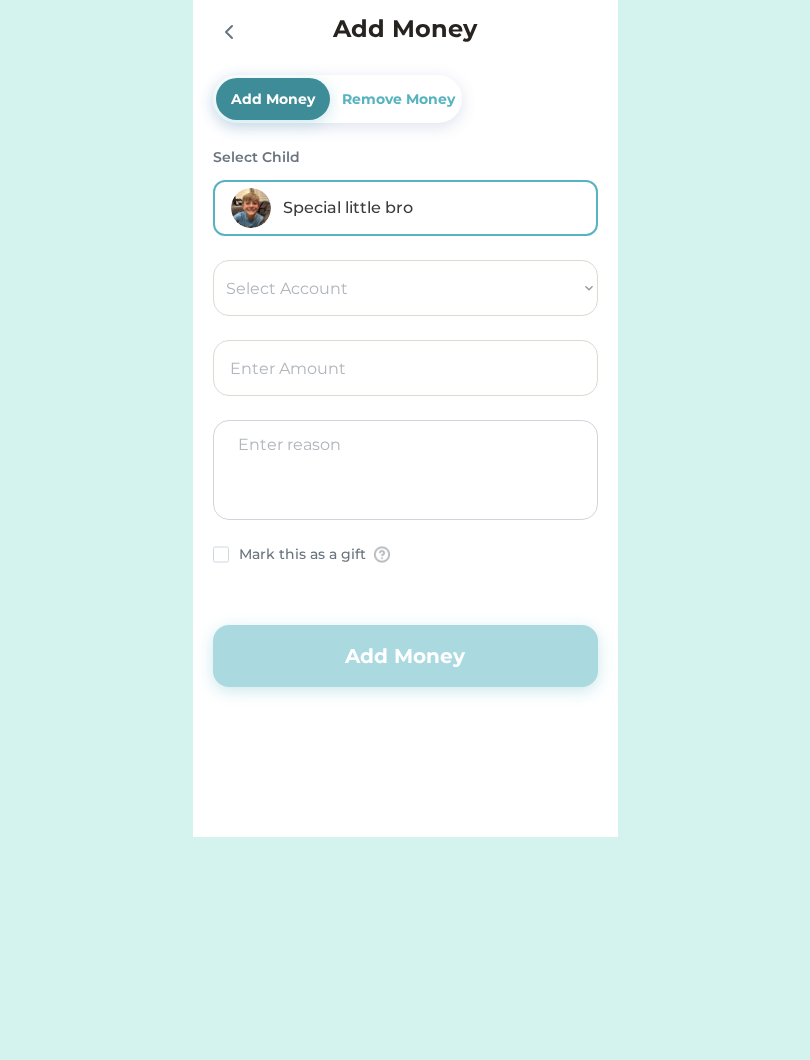 click on "Select Account [ORGANIZATION] Save Give Spend [PERSON] IPhone XS
Mark this as a gift" at bounding box center [405, 356] 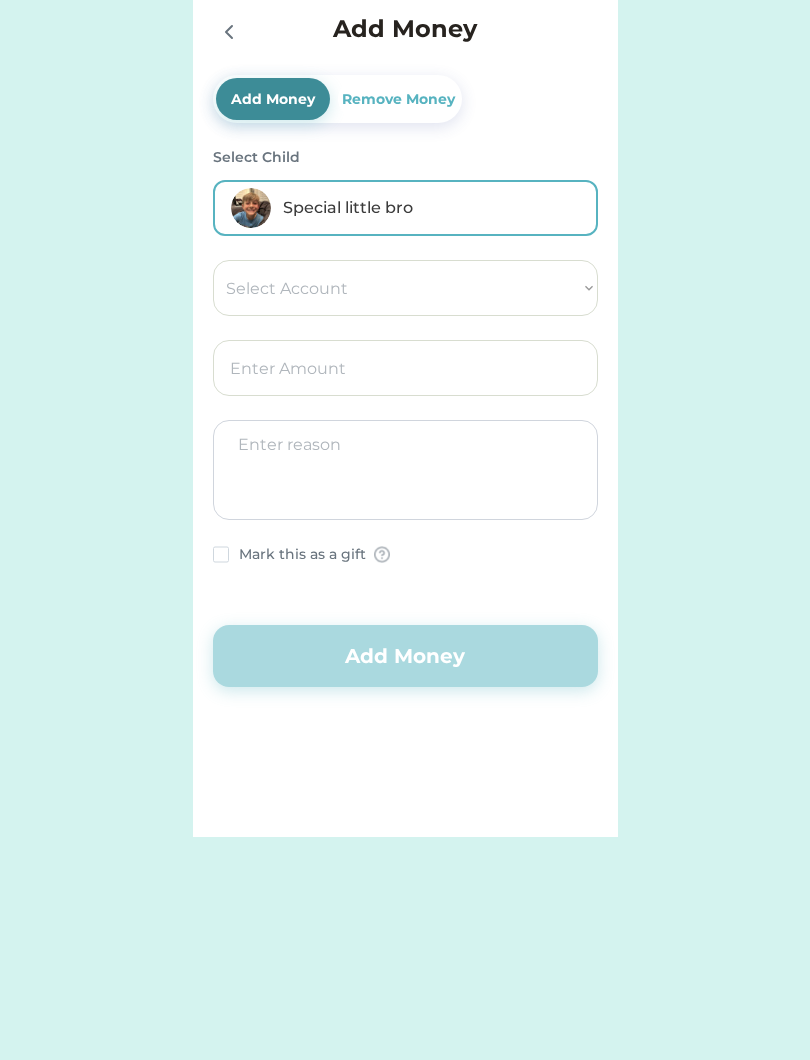 click on "Select Account [ORGANIZATION] Save Give Spend [PERSON] IPhone XS" at bounding box center [405, 288] 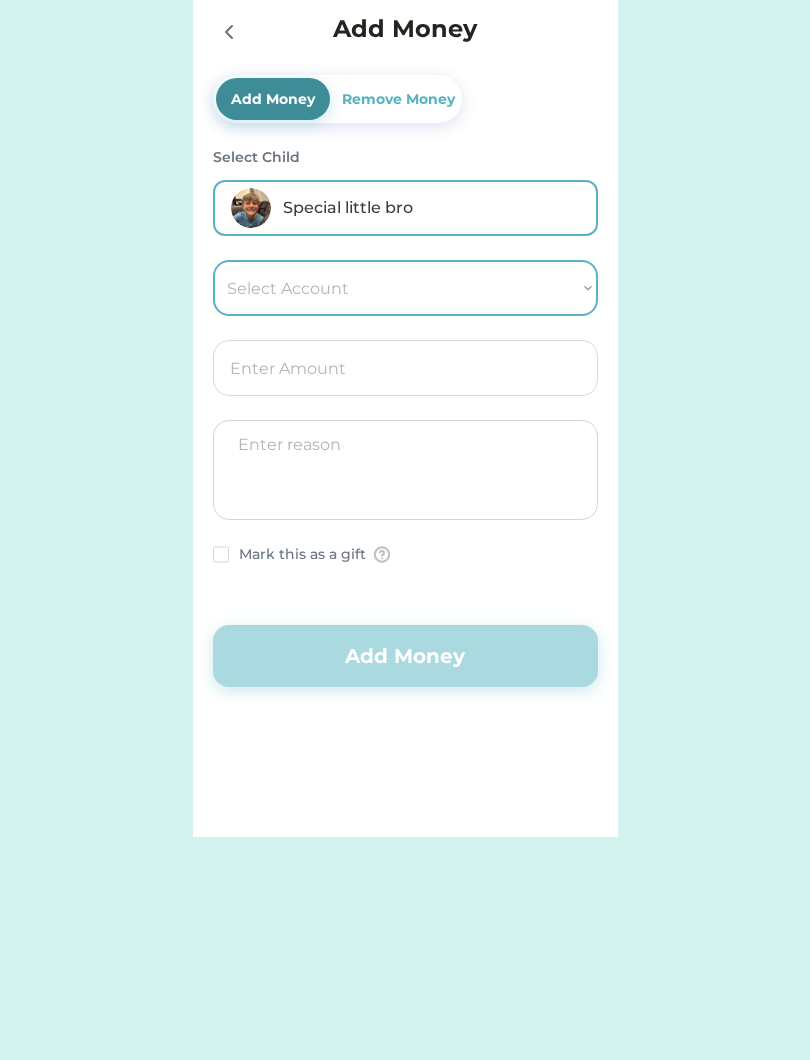 select on ""1348695171700984260__LOOKUP__1710538308055x303368893282901500"" 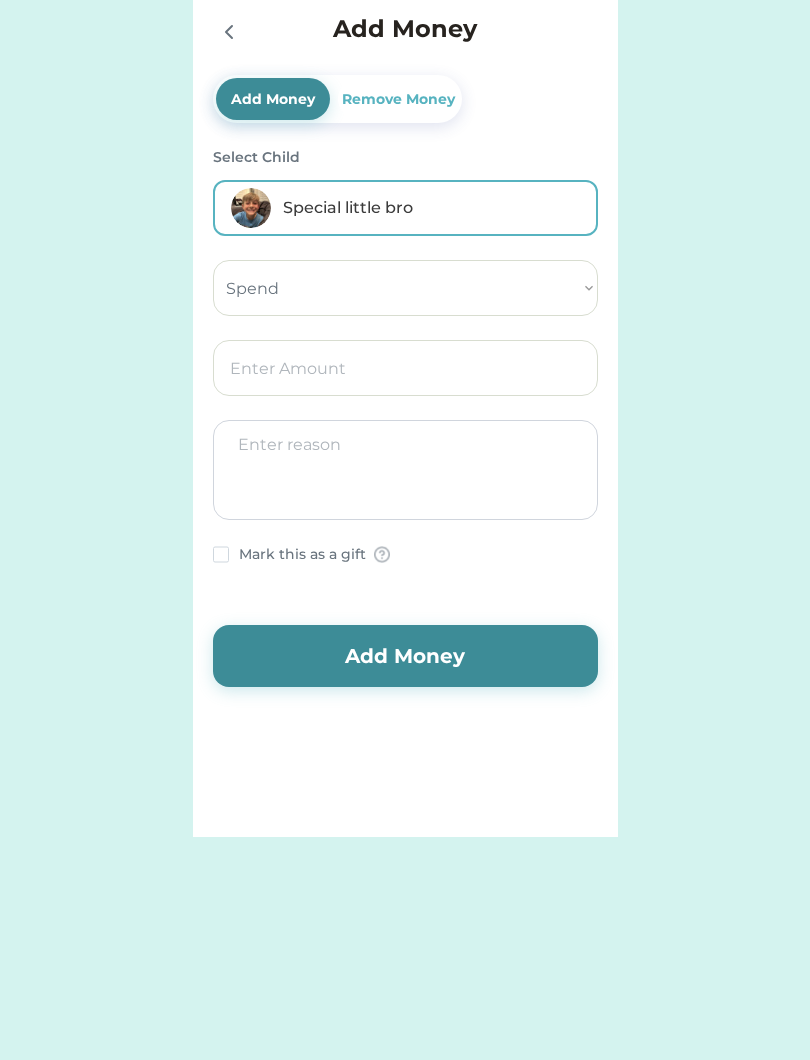 click at bounding box center (405, 368) 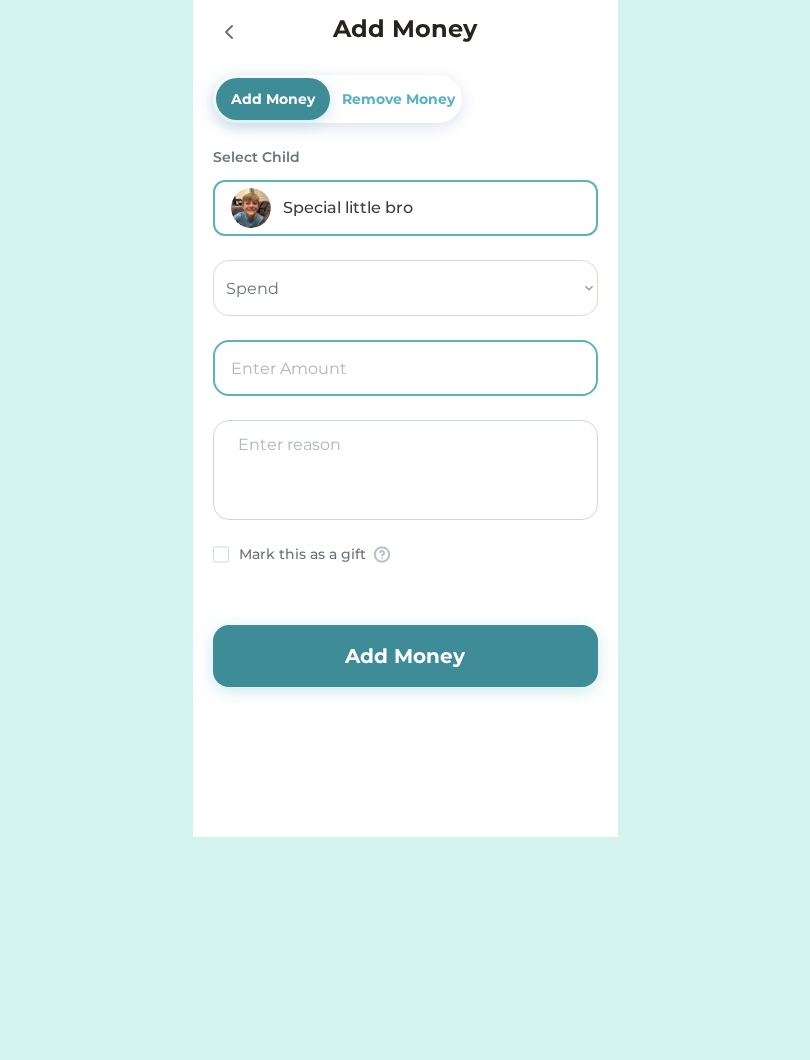 type on "5.00" 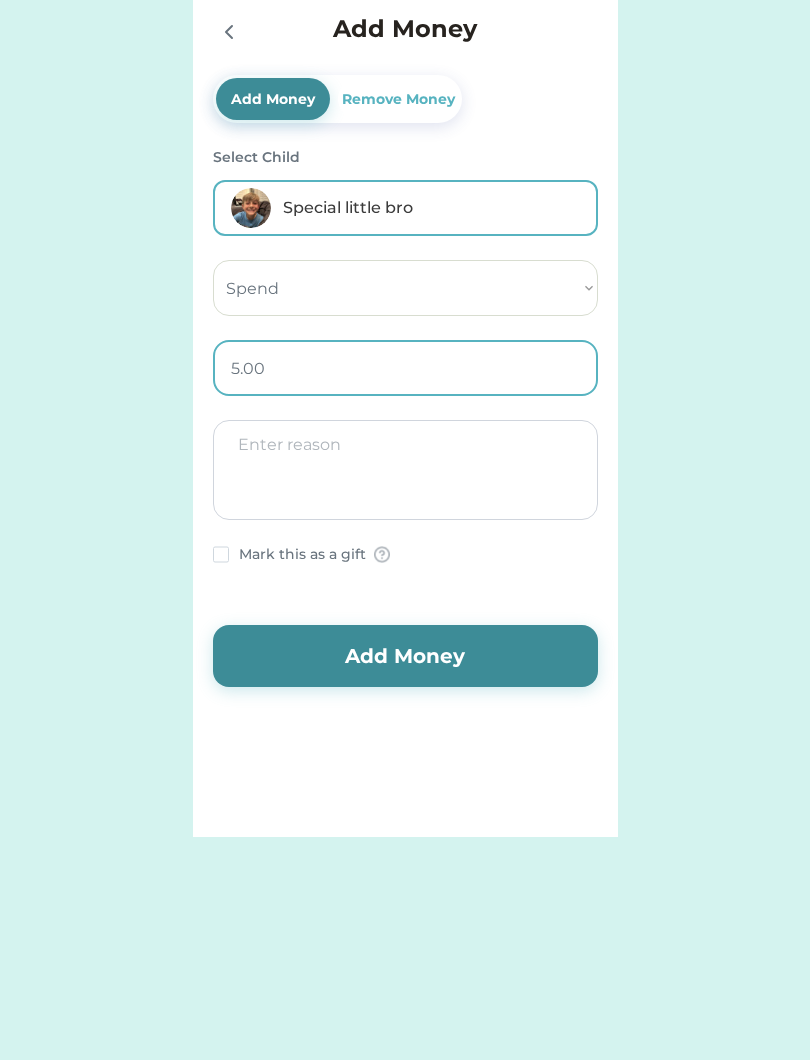 click at bounding box center [405, 470] 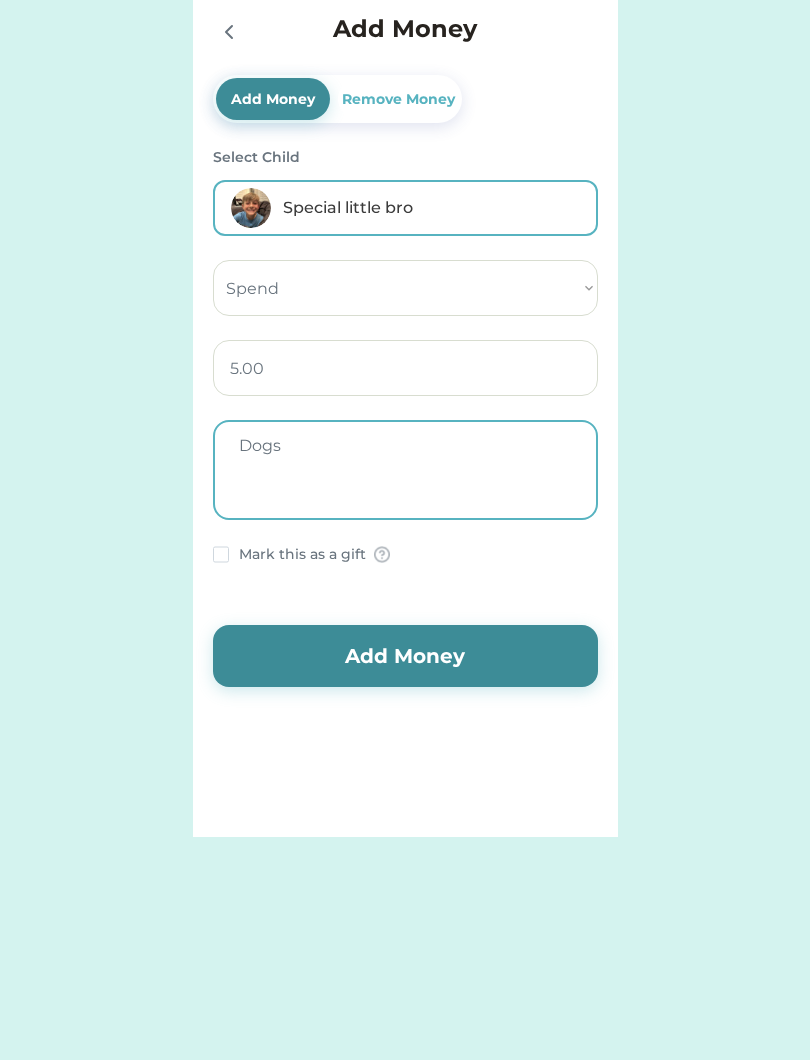 type on "Dogs" 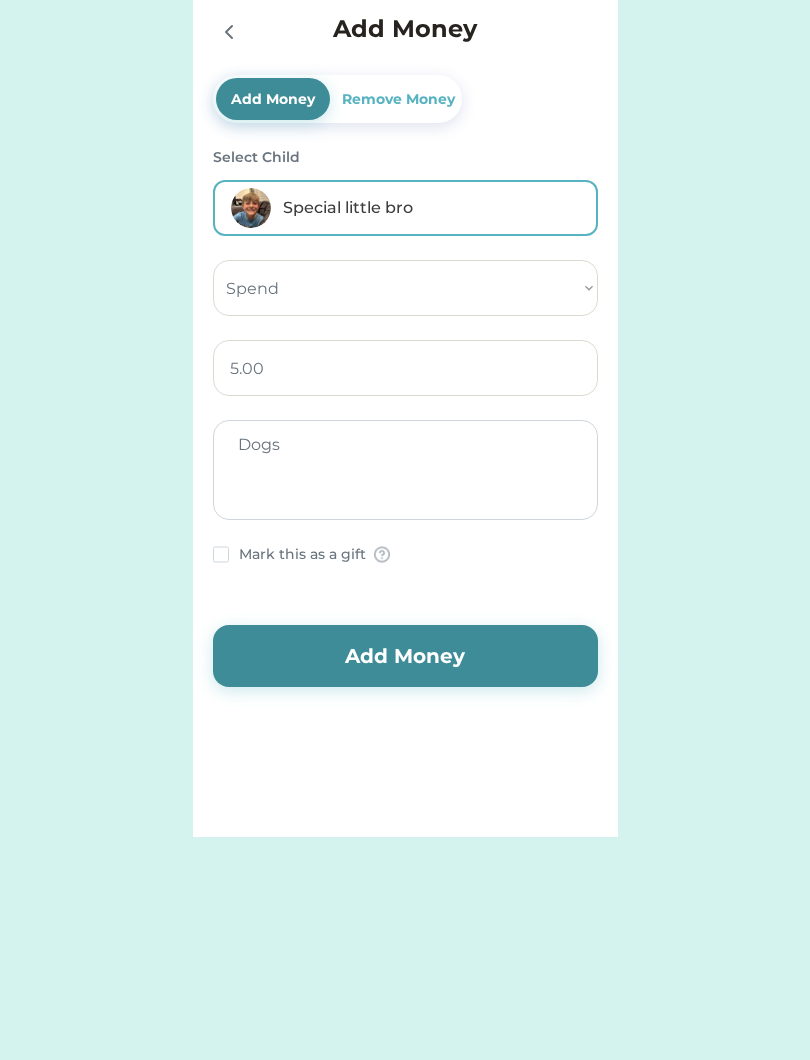 select on ""PLACEHOLDER_1427118222253"" 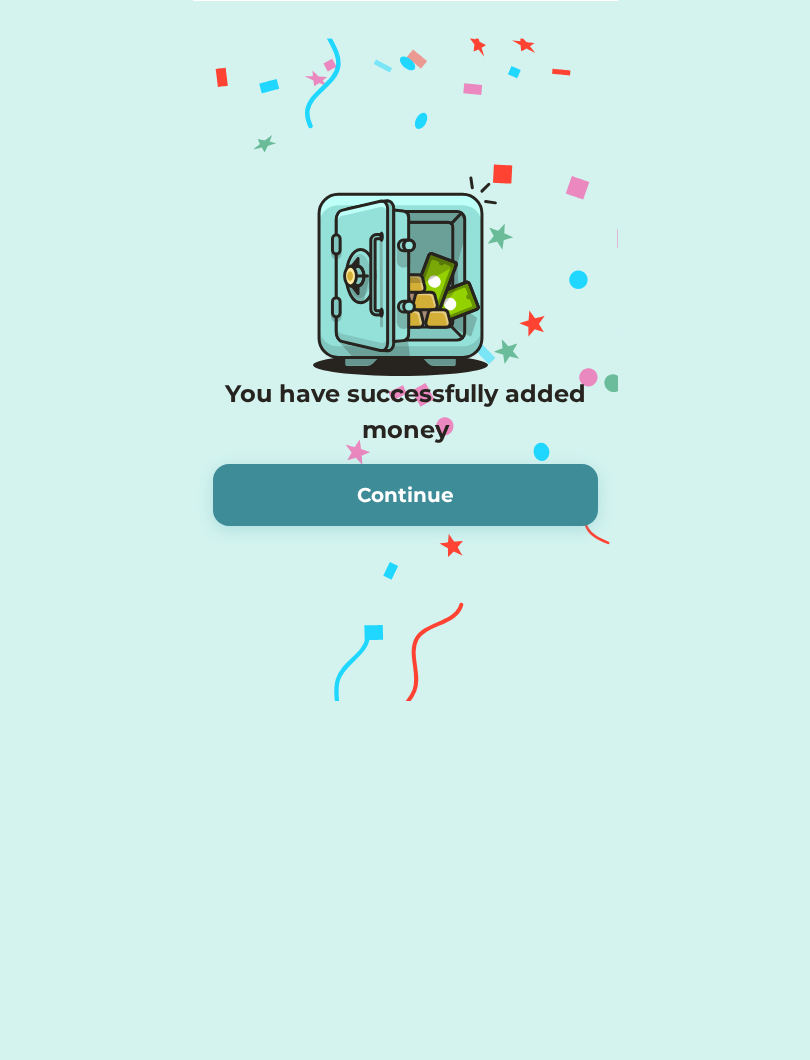 click on "Continue" at bounding box center (405, 495) 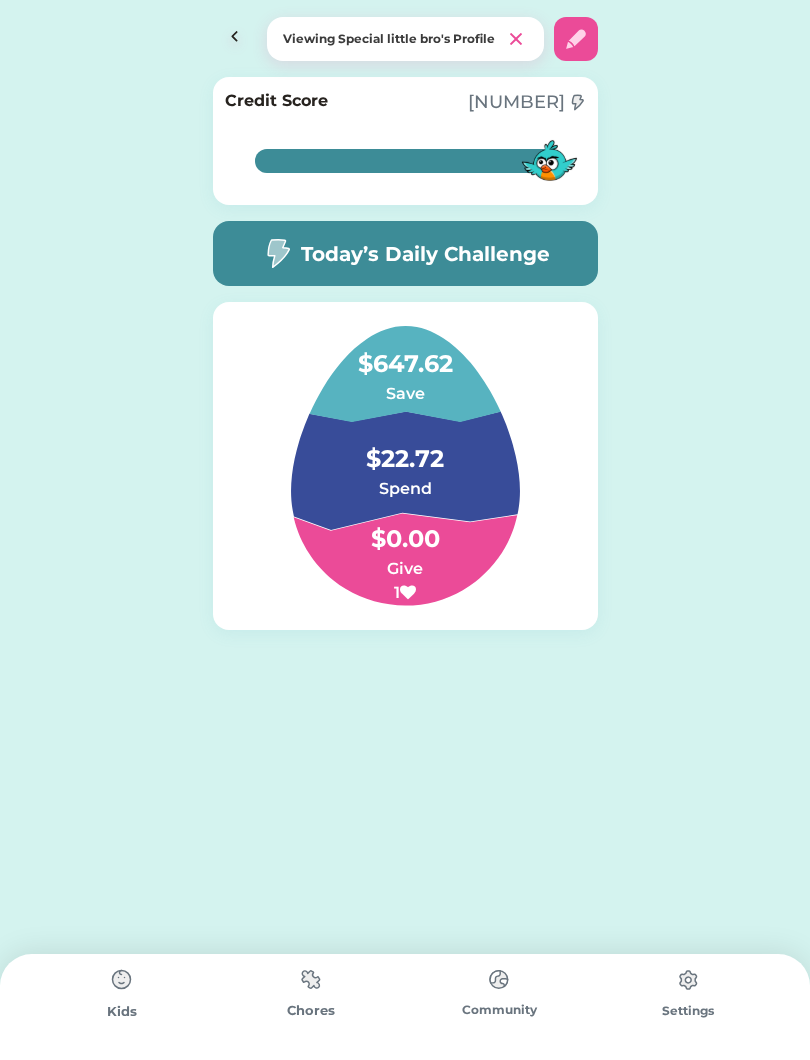 click on "$647.62" at bounding box center (405, 354) 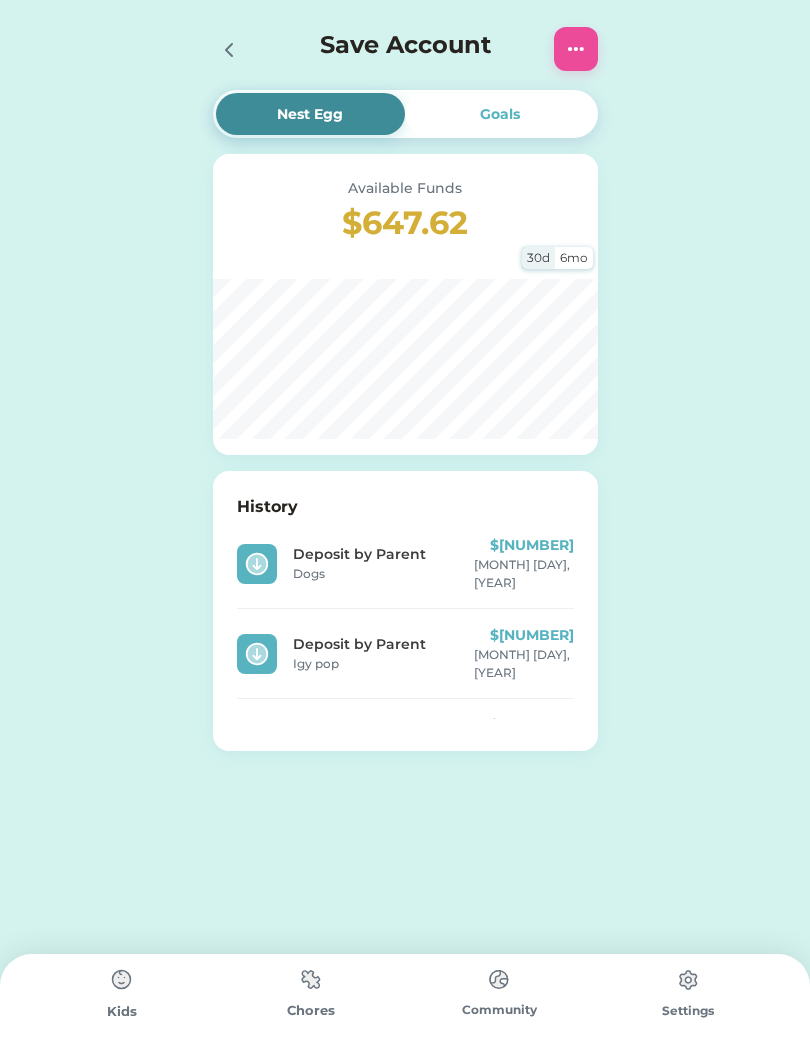 click 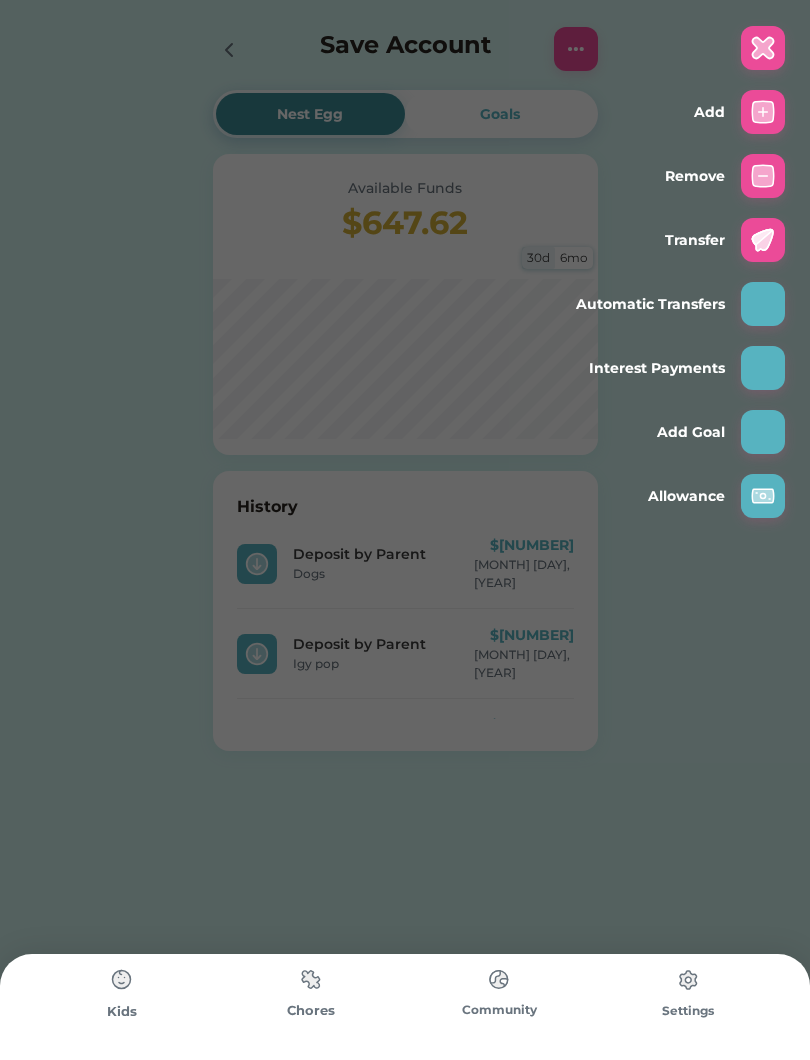 click 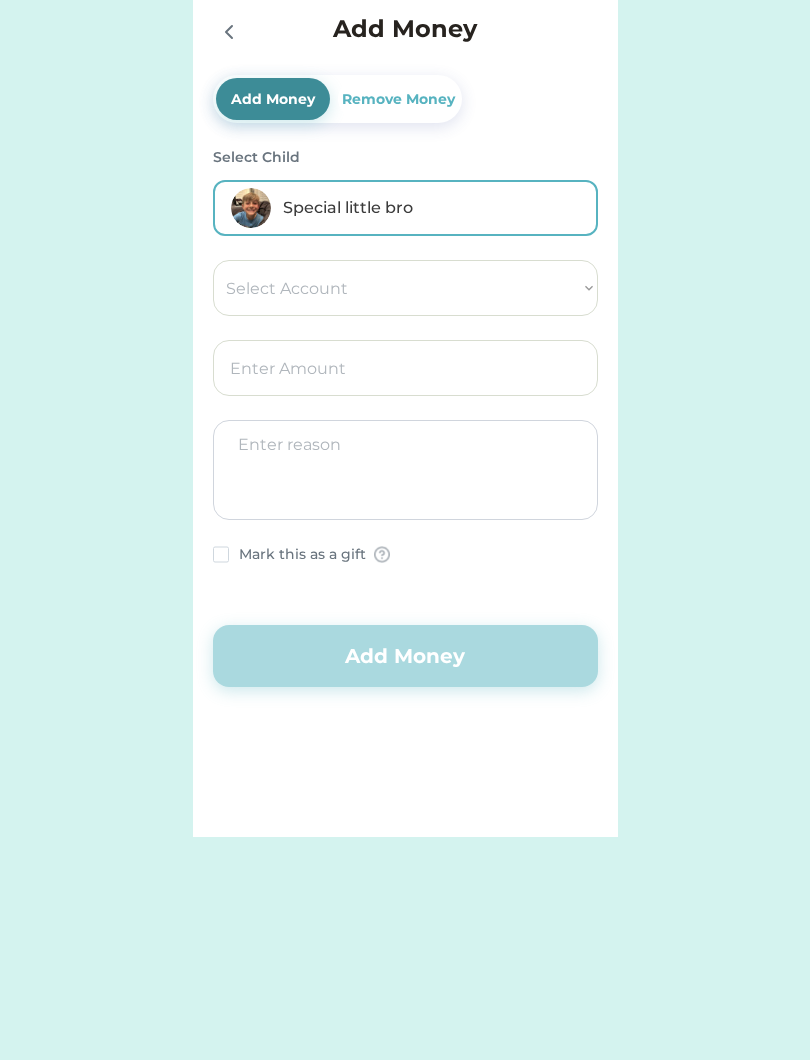 click on "Select Account [ORGANIZATION] Save Give Spend [PERSON] IPhone XS" at bounding box center [405, 288] 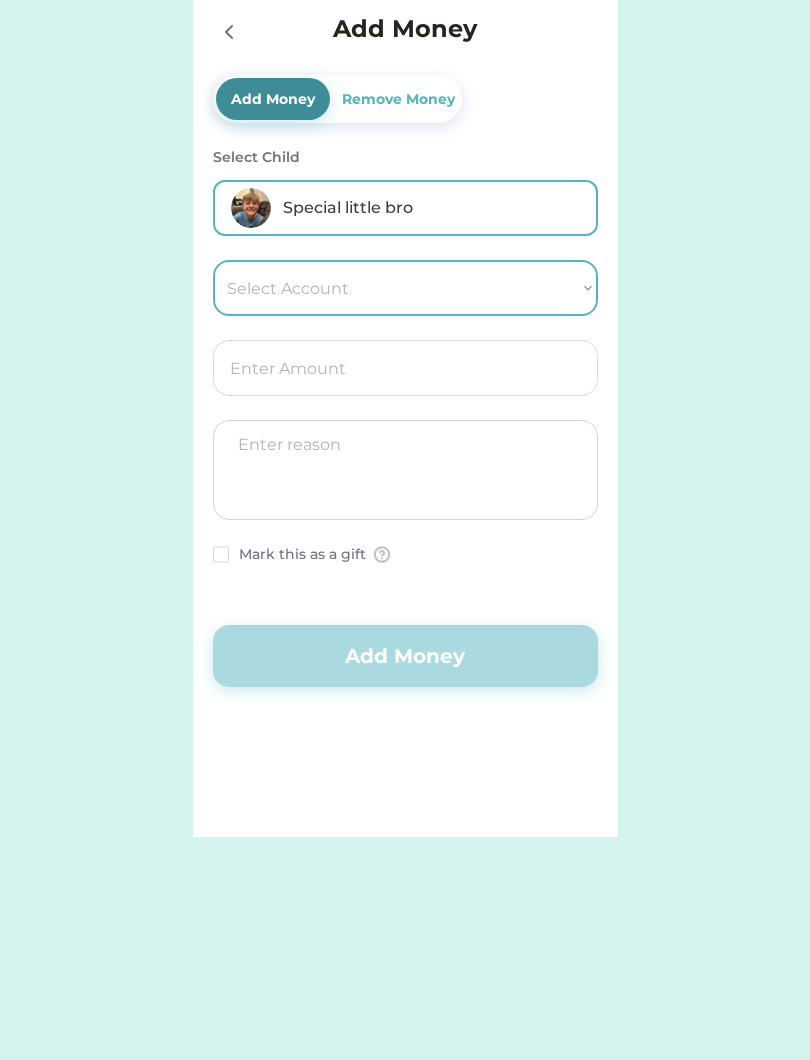select on ""1348695171700984260__LOOKUP__1710538306130x433937143318132300"" 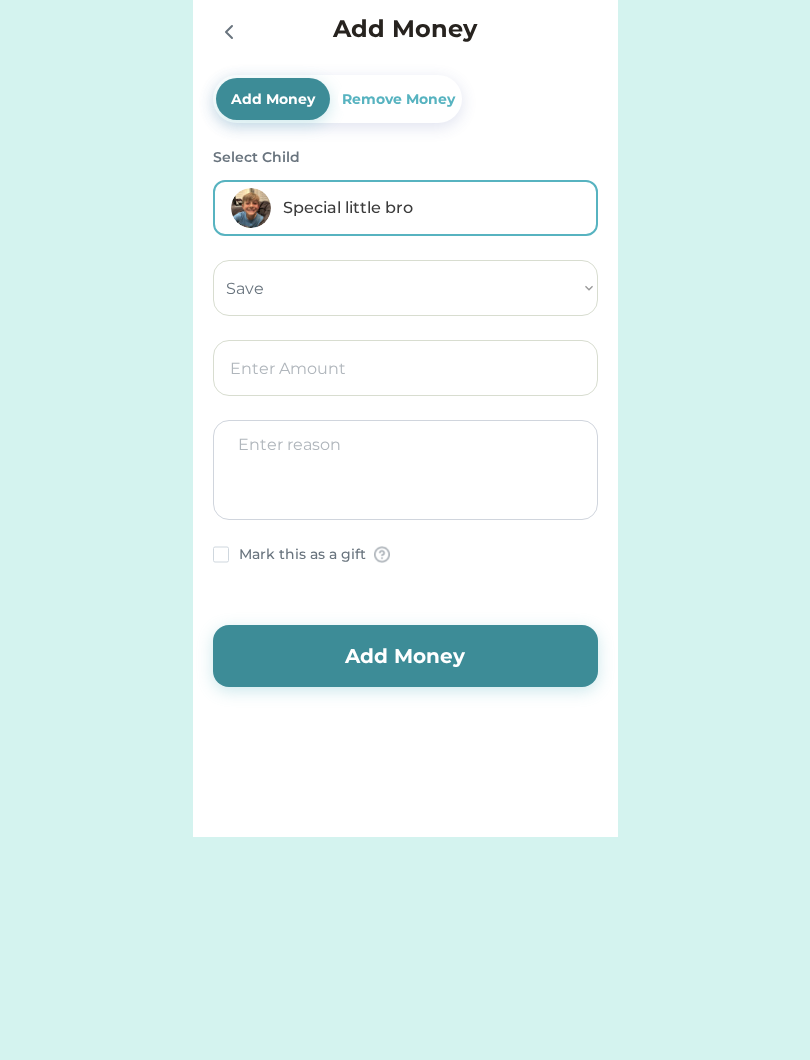 click at bounding box center [405, 368] 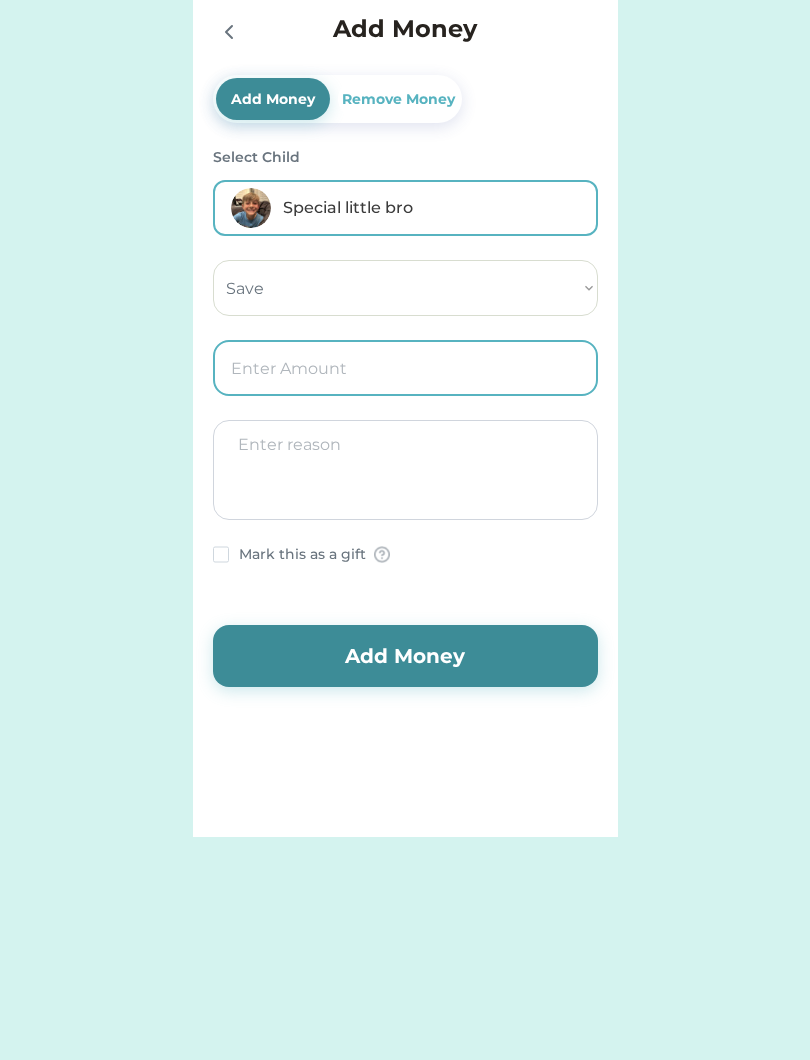 type on "5.00" 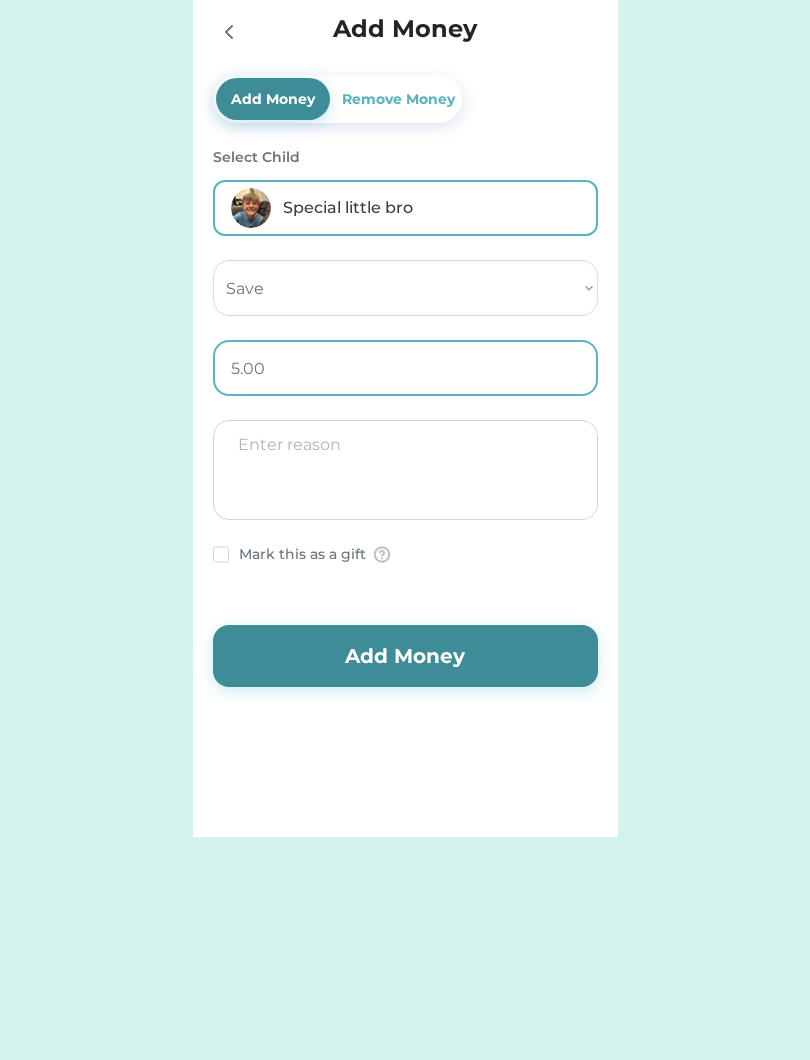 click at bounding box center (405, 470) 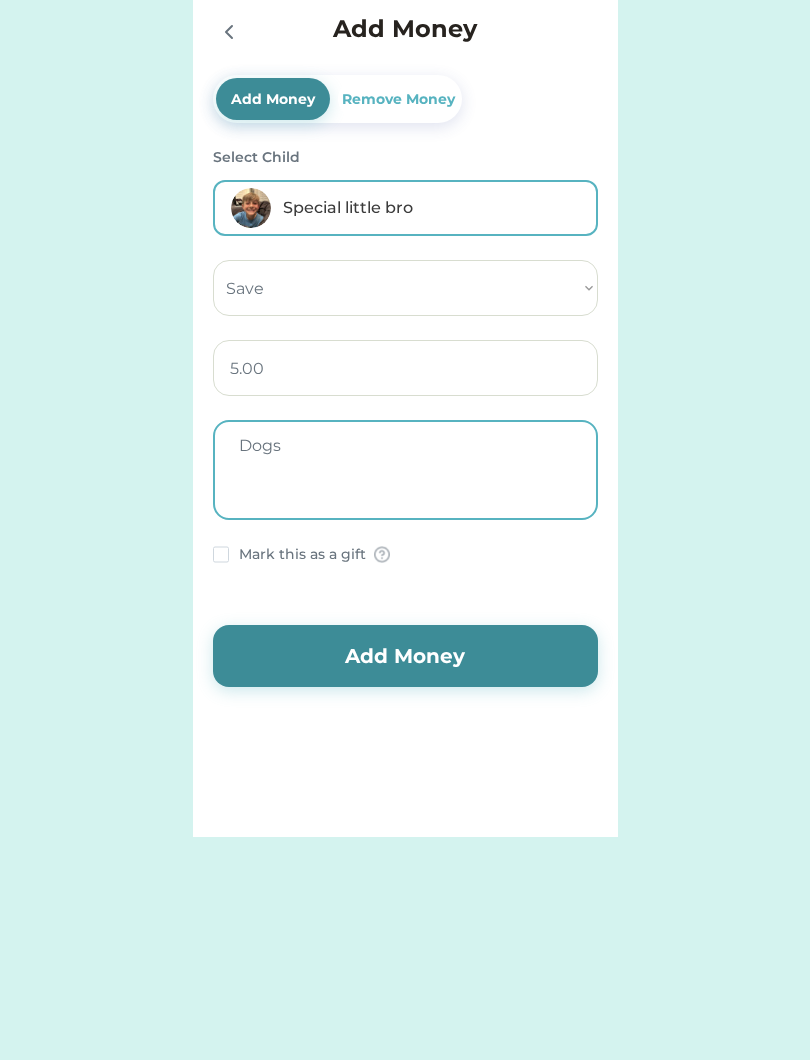 type on "Dogs" 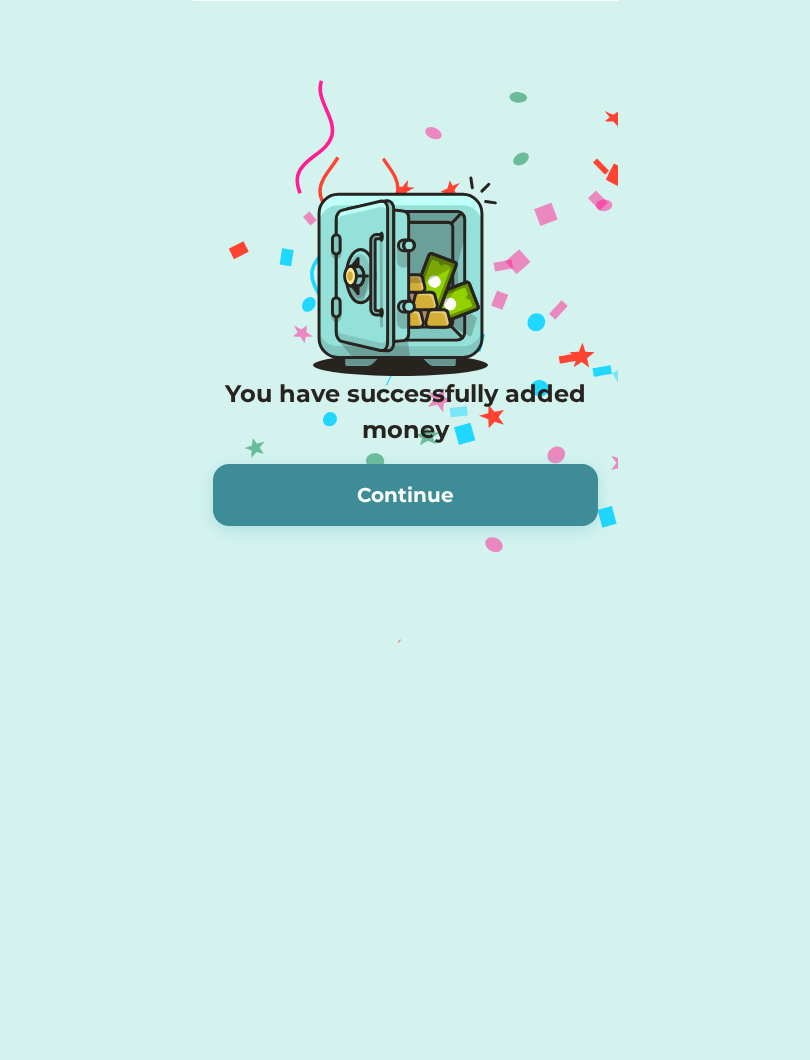 click on "Continue" at bounding box center (405, 495) 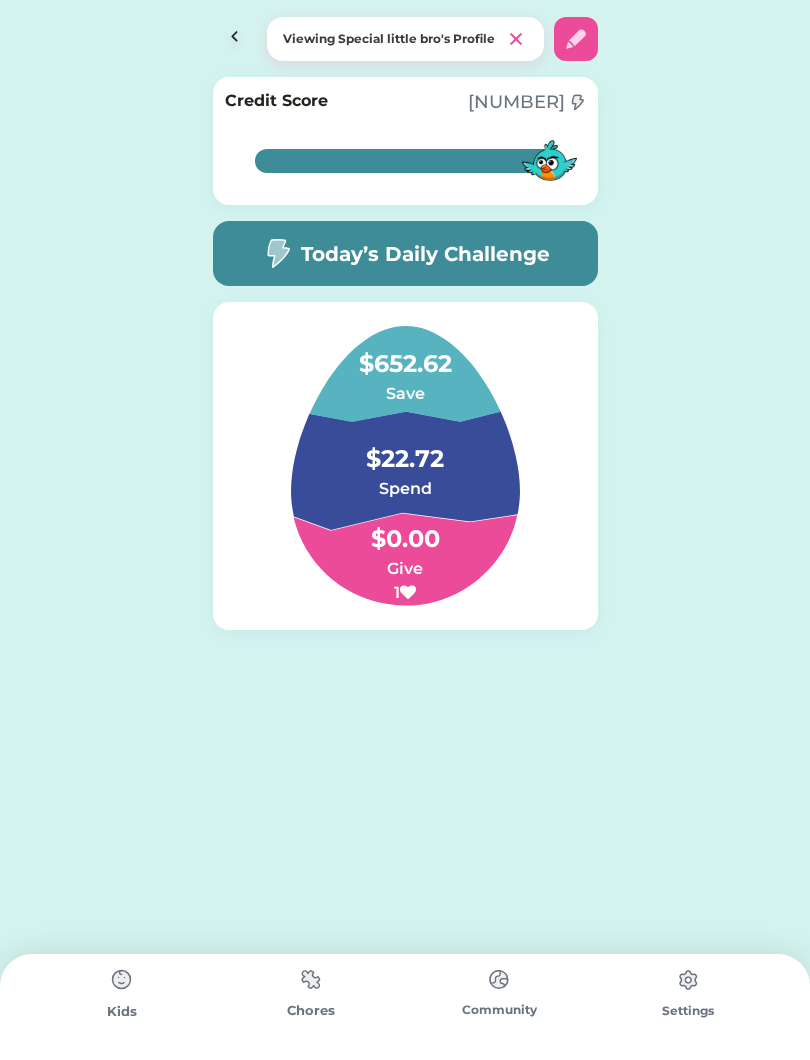 click 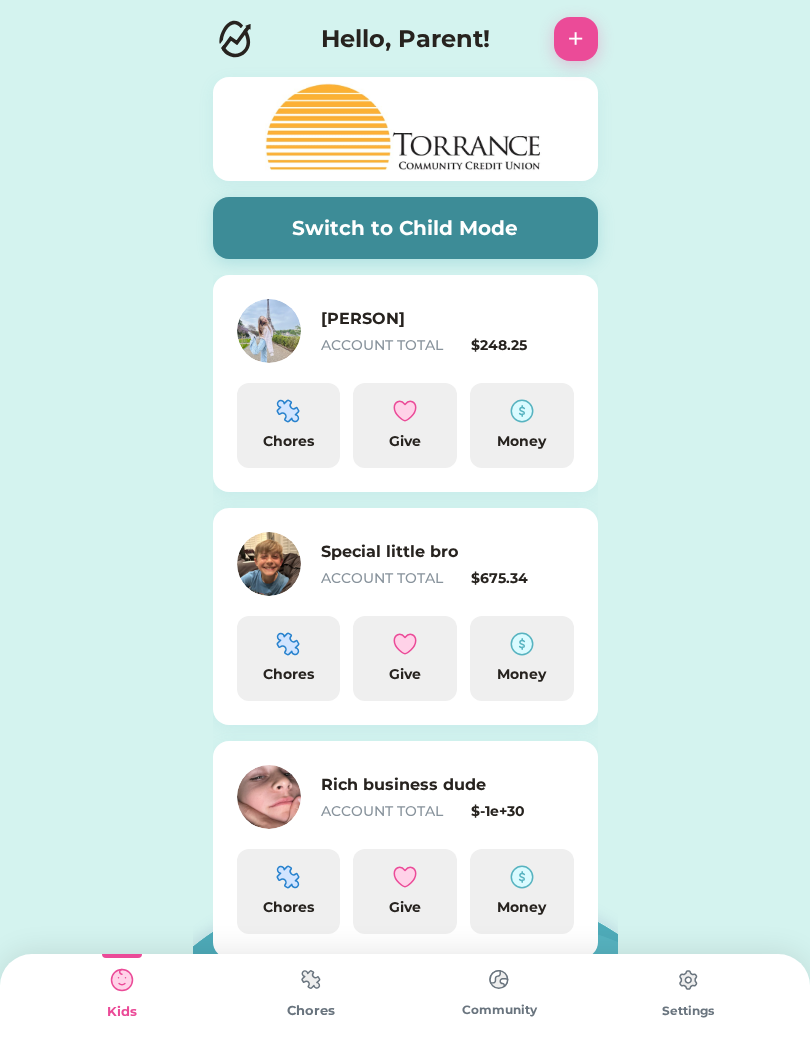 click on "Money" at bounding box center [522, 425] 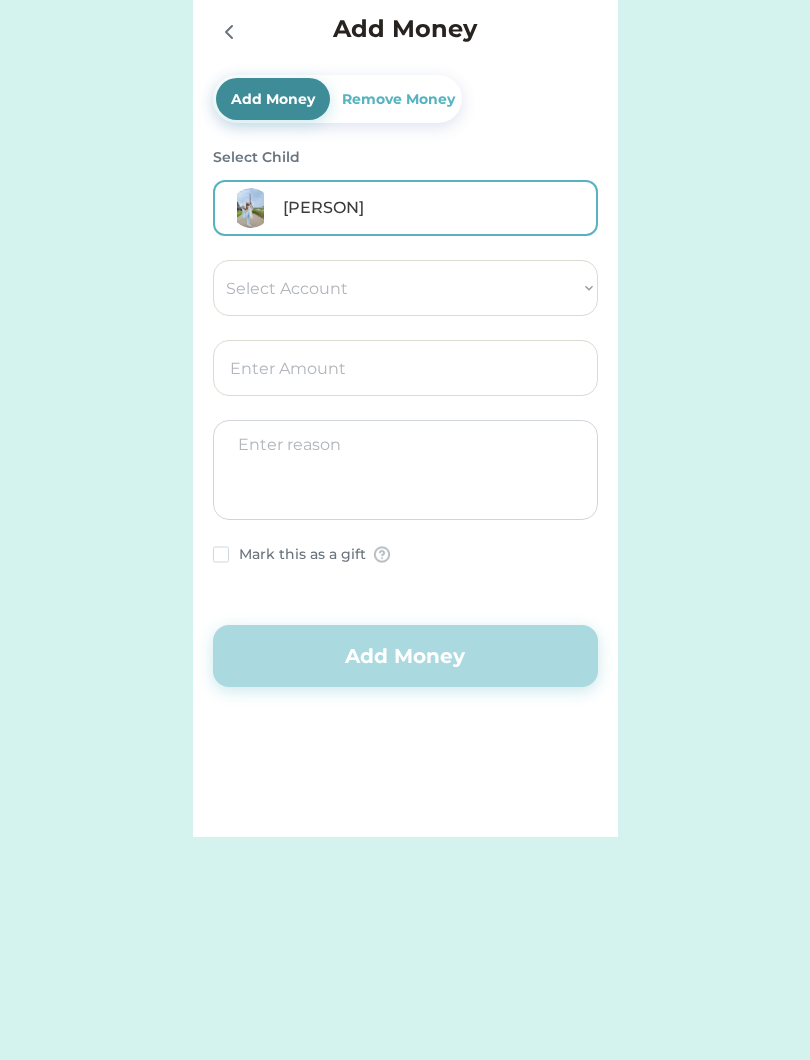 click on "Add Money Add Money Remove Money Select Child [PERSON] Select Account [ORGANIZATION] Save Give Spend
Mark this as a gift Add Money" at bounding box center (405, 419) 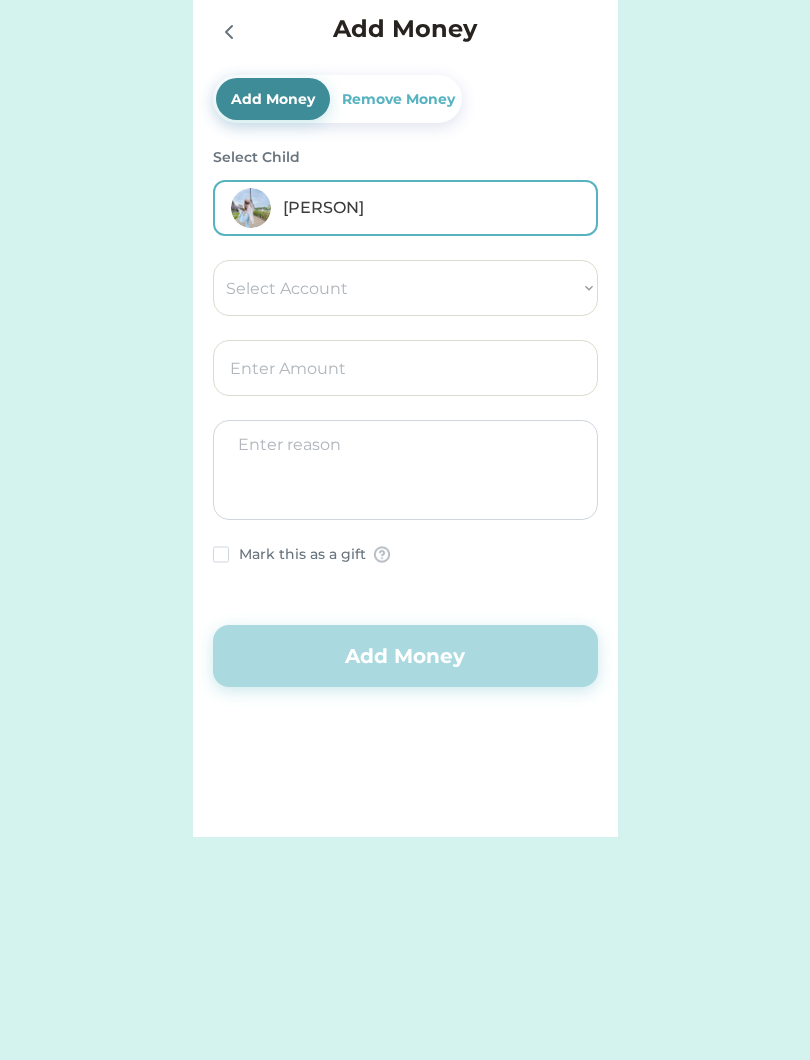 click on "Add Money Add Money Remove Money Select Child [PERSON] Select Account [ORGANIZATION] Save Give Spend
Mark this as a gift Add Money" at bounding box center [405, 419] 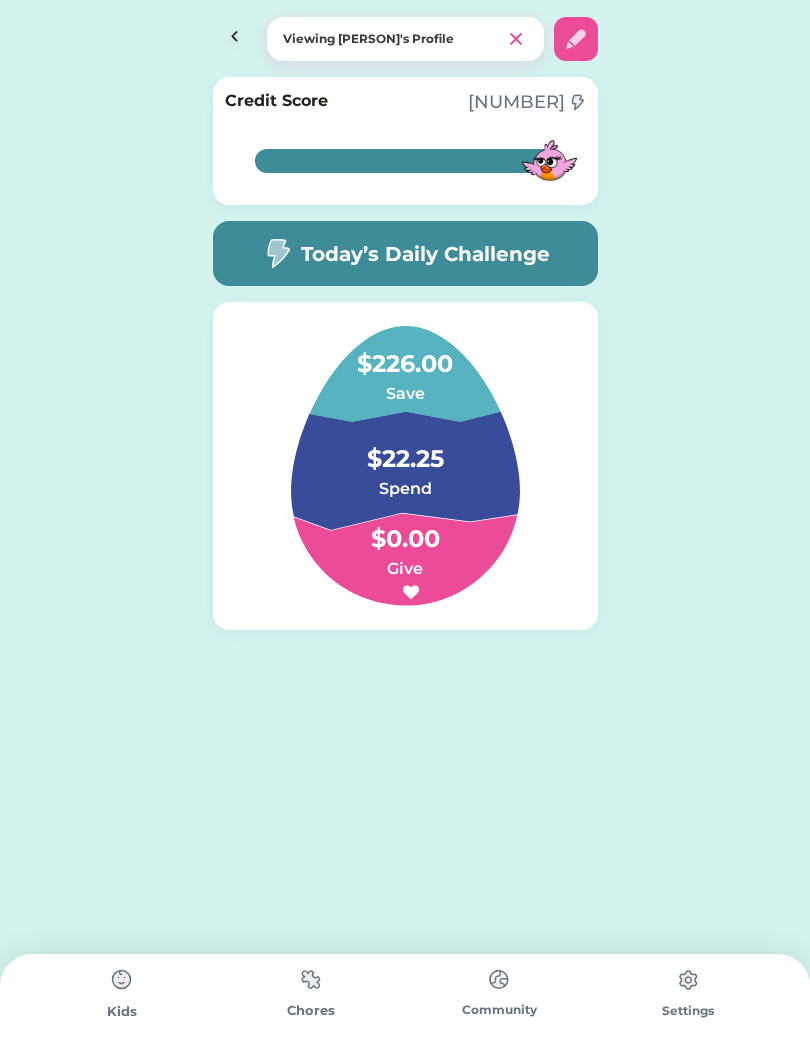 click on "$22.25" at bounding box center (405, 449) 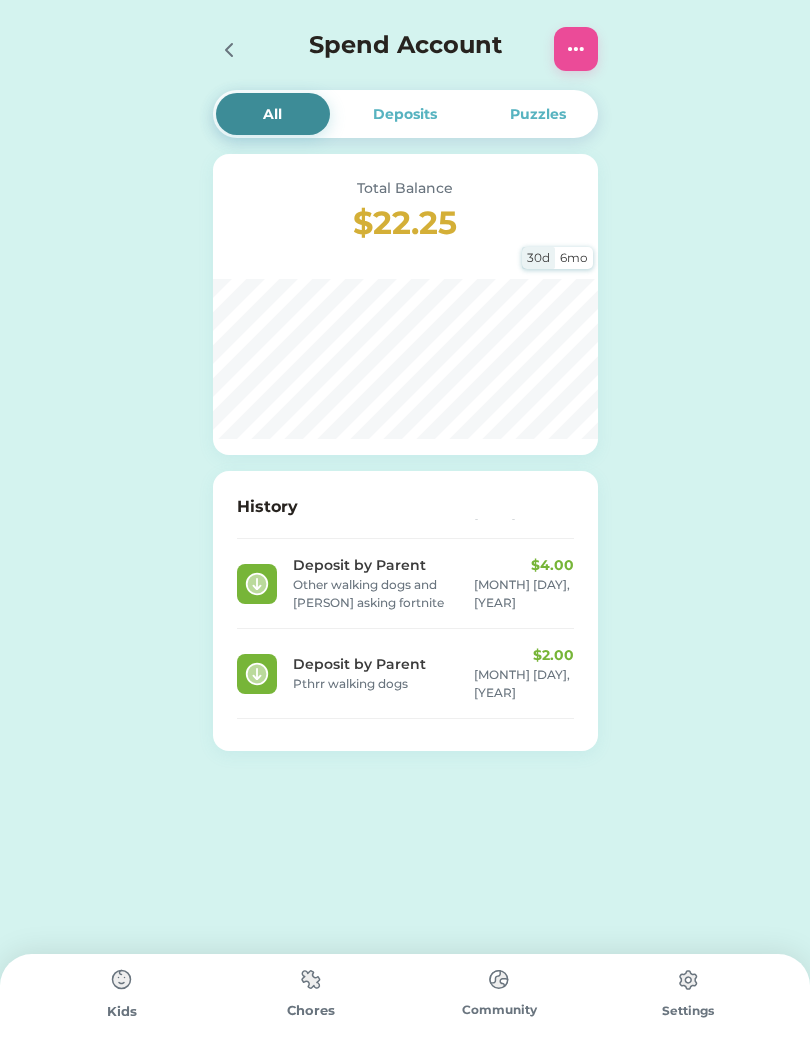 scroll, scrollTop: 1801, scrollLeft: 0, axis: vertical 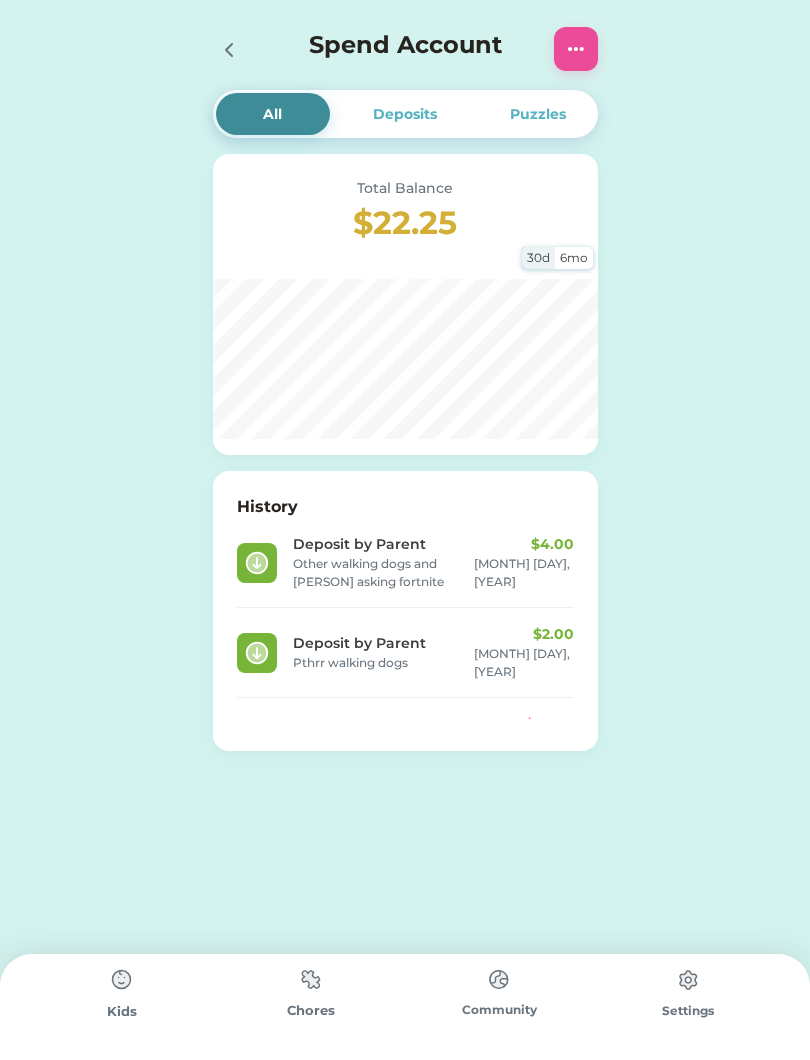 click at bounding box center (235, 49) 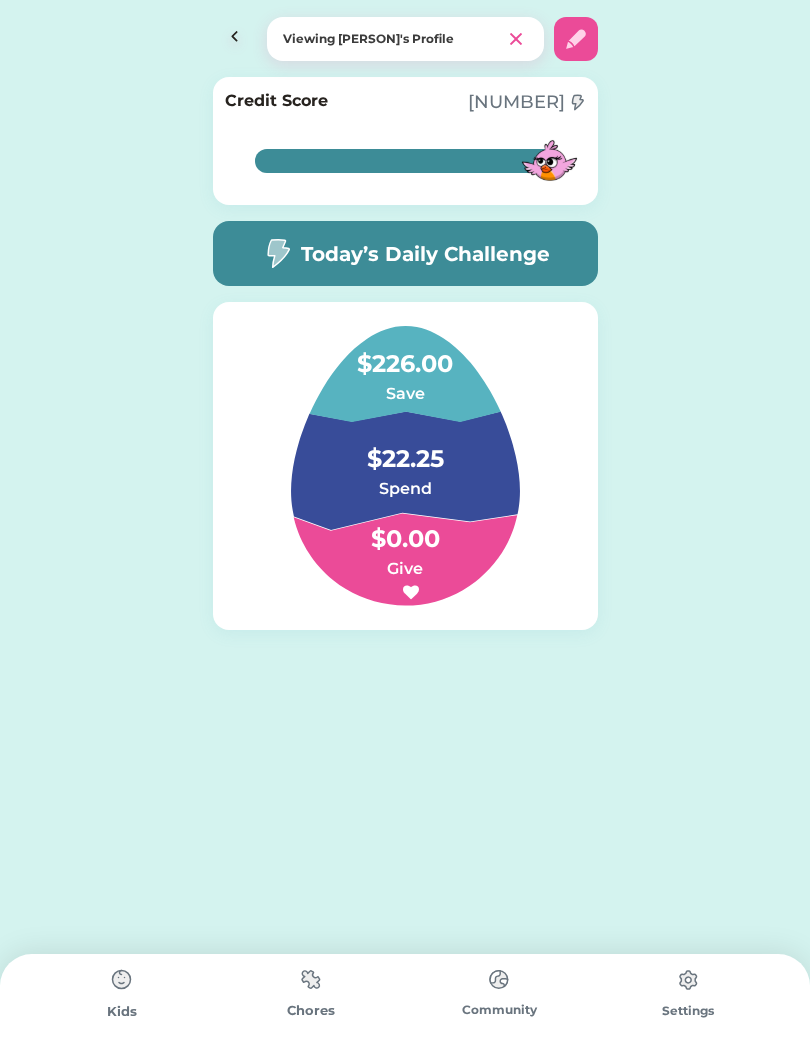 click on "$22.25" at bounding box center (405, 449) 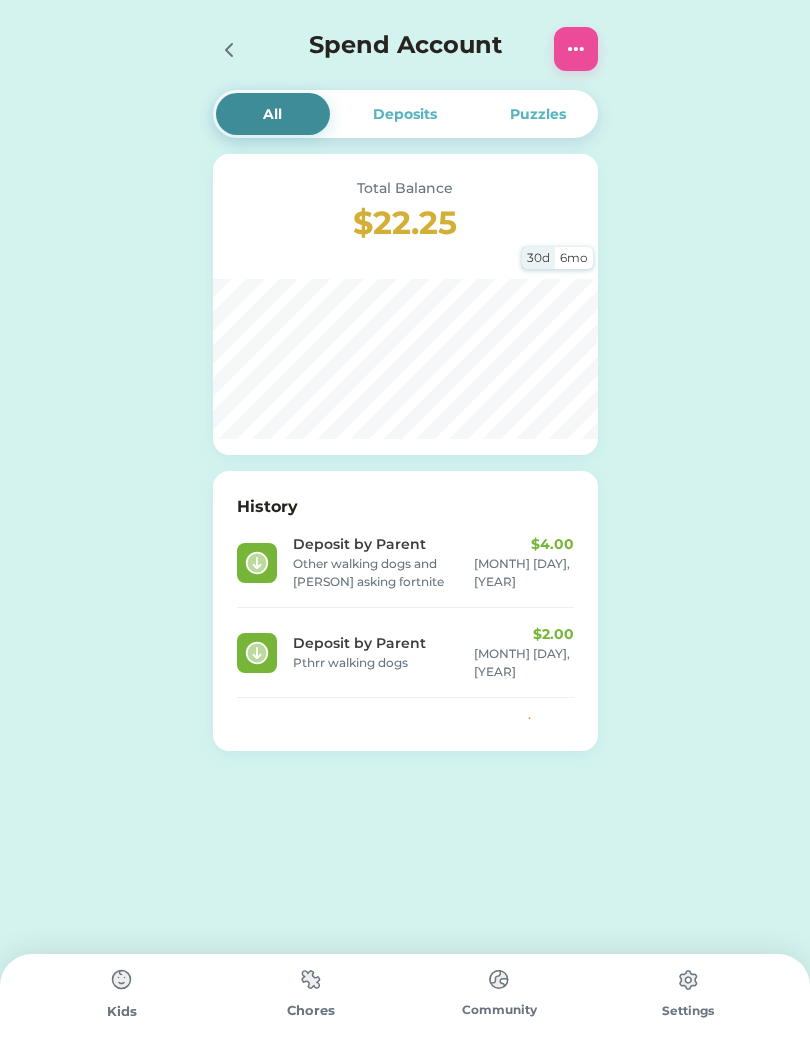 click at bounding box center (228, 49) 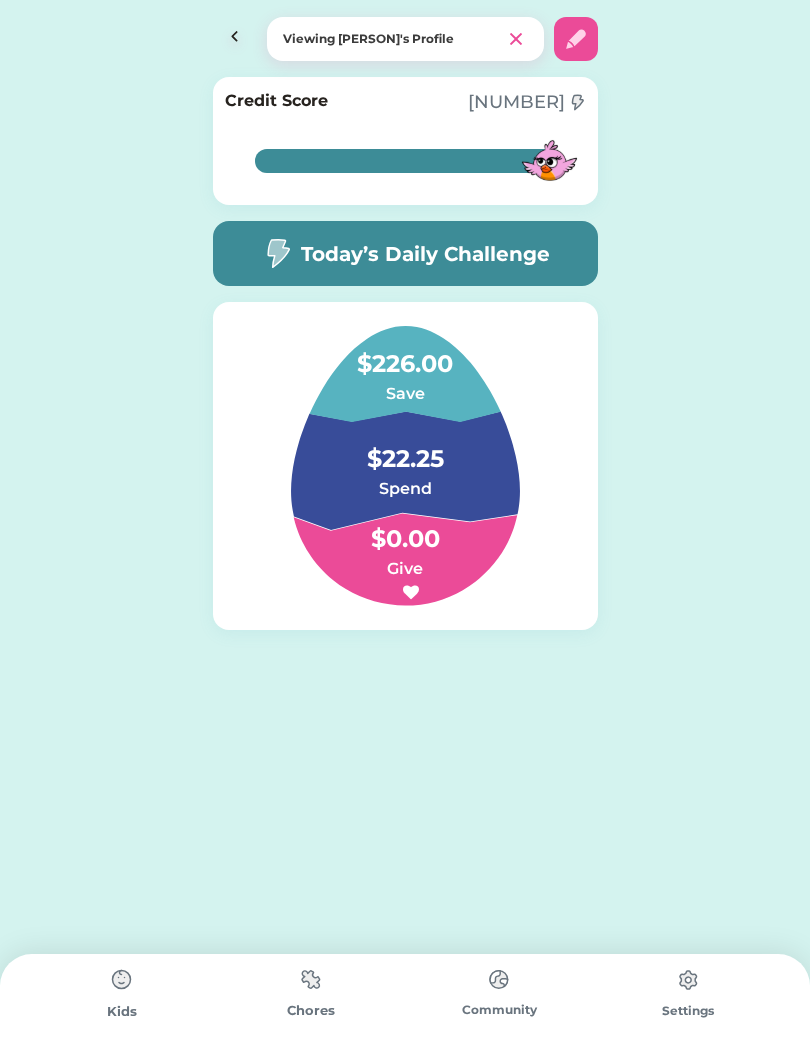 click 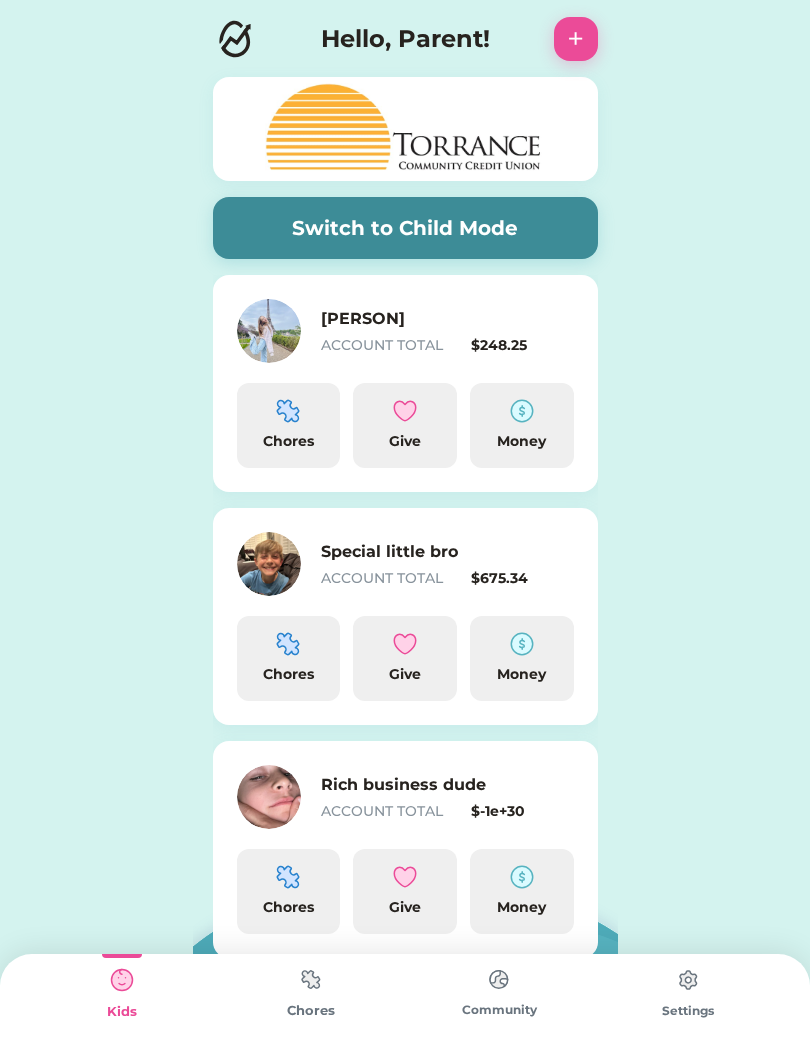 click on "Special little bro" at bounding box center (421, 552) 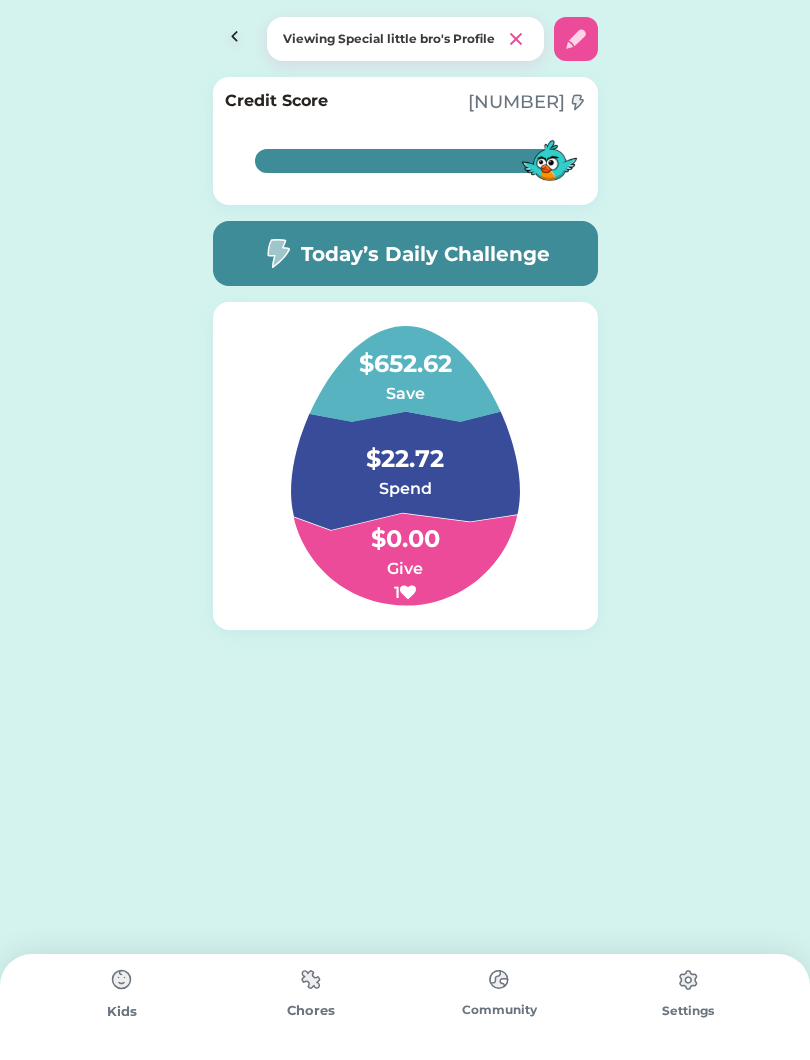 click on "$22.72" at bounding box center (405, 449) 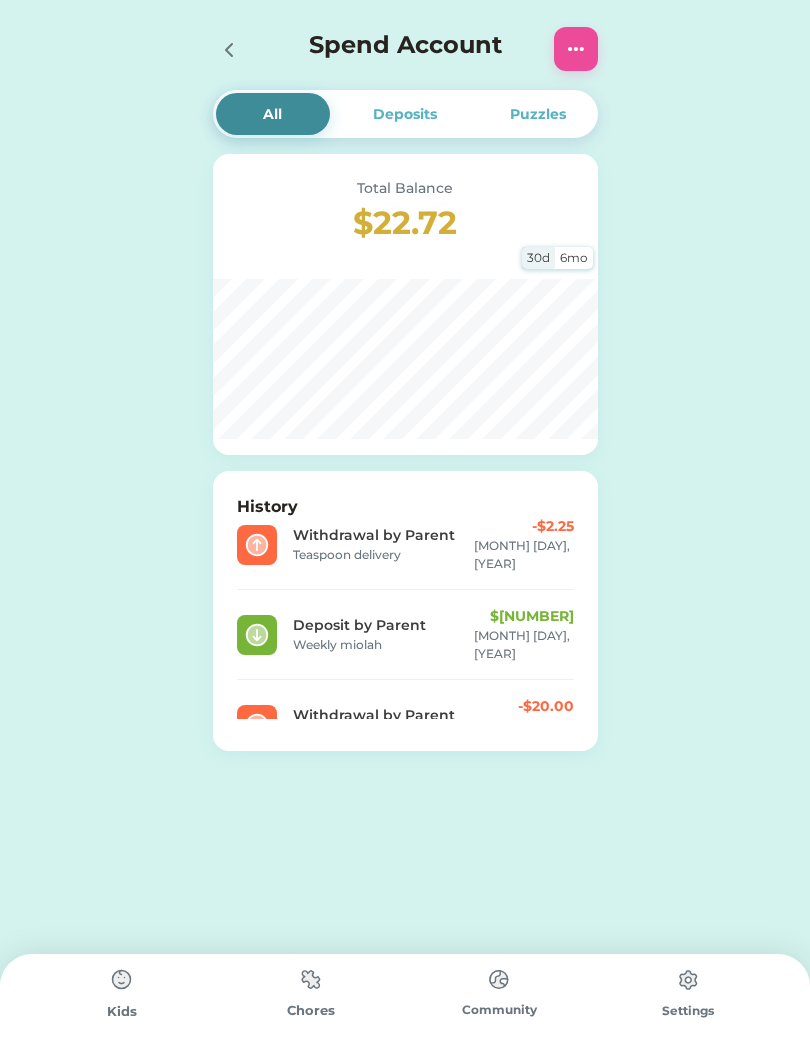 scroll, scrollTop: 6181, scrollLeft: 0, axis: vertical 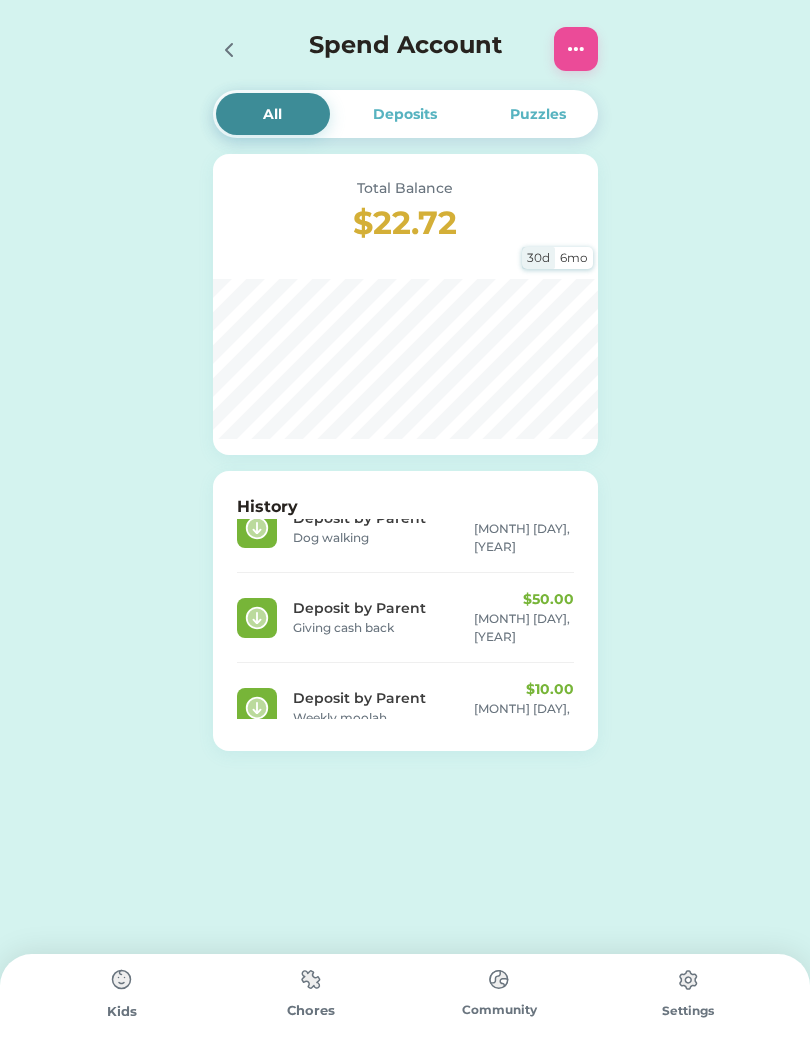 click on "Deposit by Parent Report card $[NUMBER] [MONTH] [DAY], [YEAR]" at bounding box center [405, 1393] 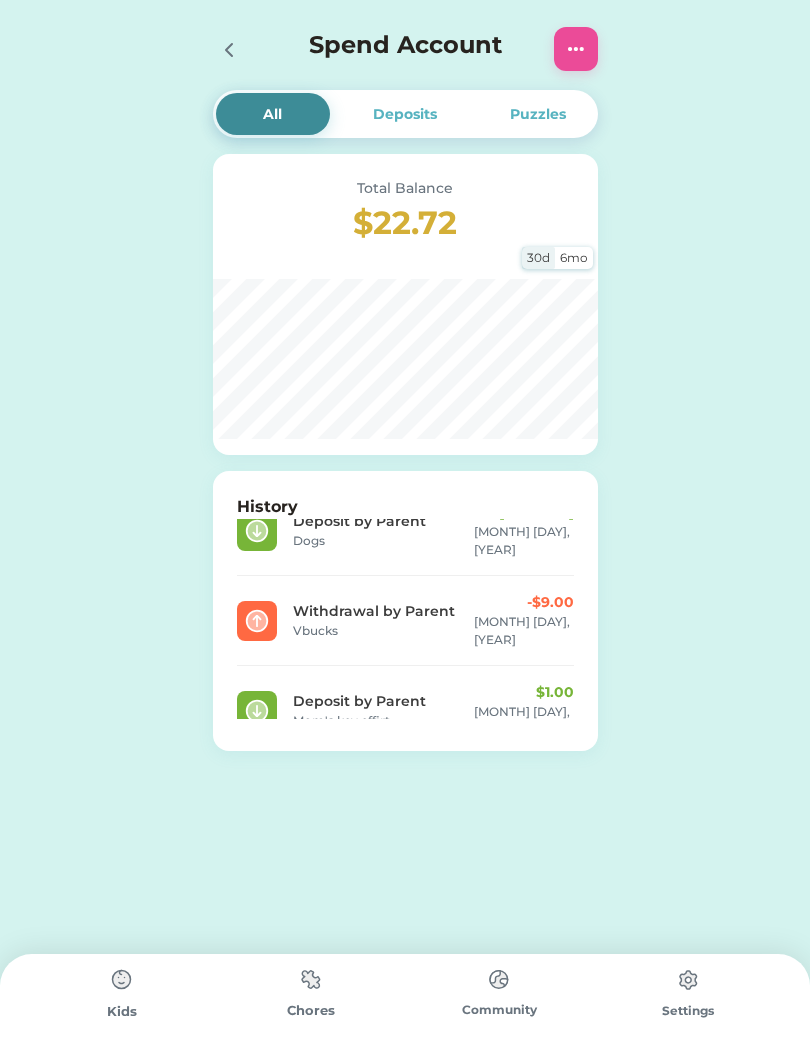 scroll, scrollTop: 34, scrollLeft: 0, axis: vertical 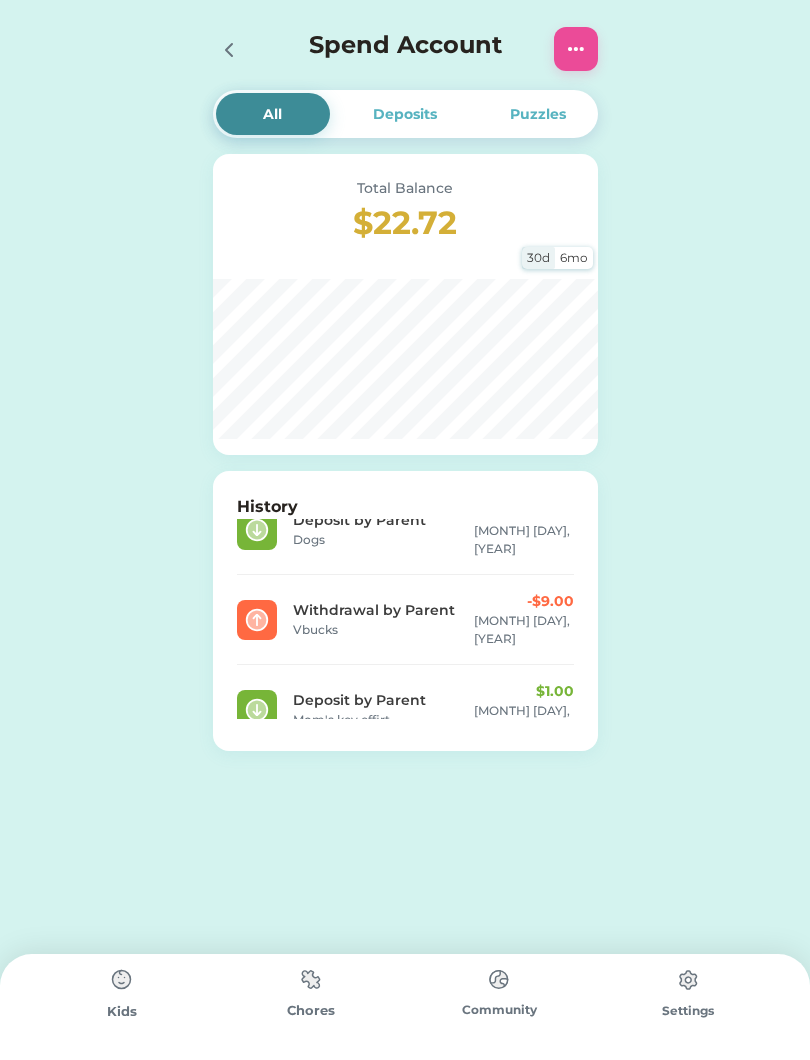 click on "6mo" at bounding box center [574, 258] 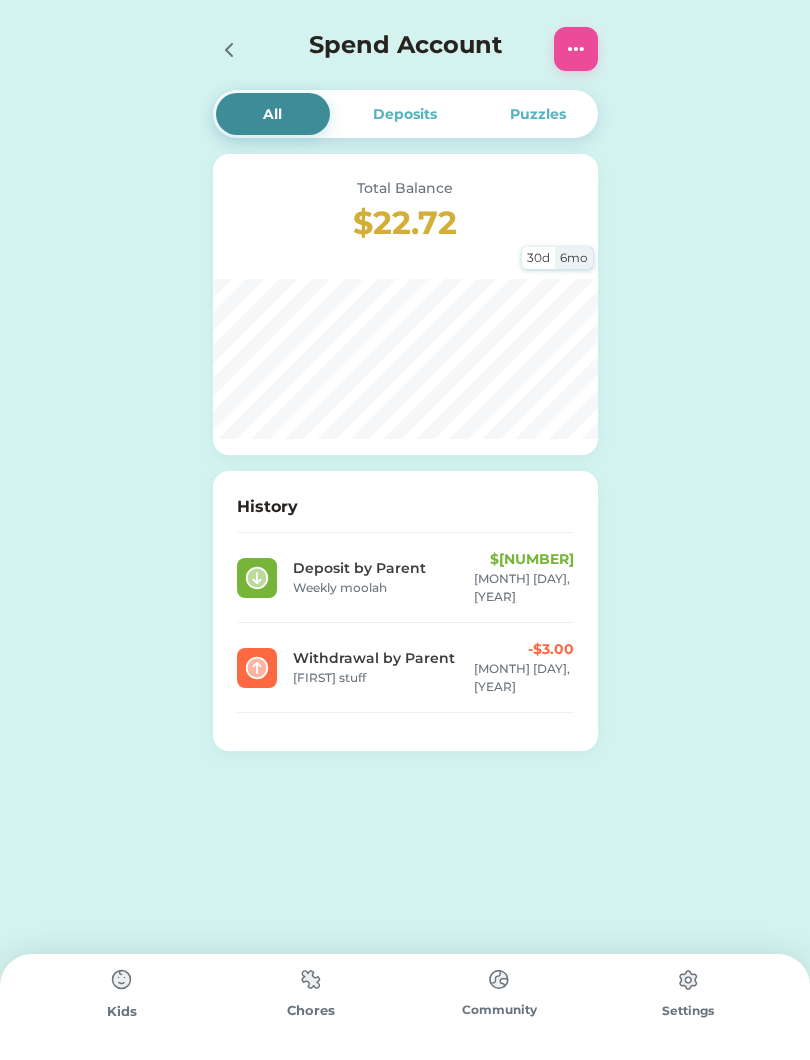scroll, scrollTop: 1965, scrollLeft: 0, axis: vertical 